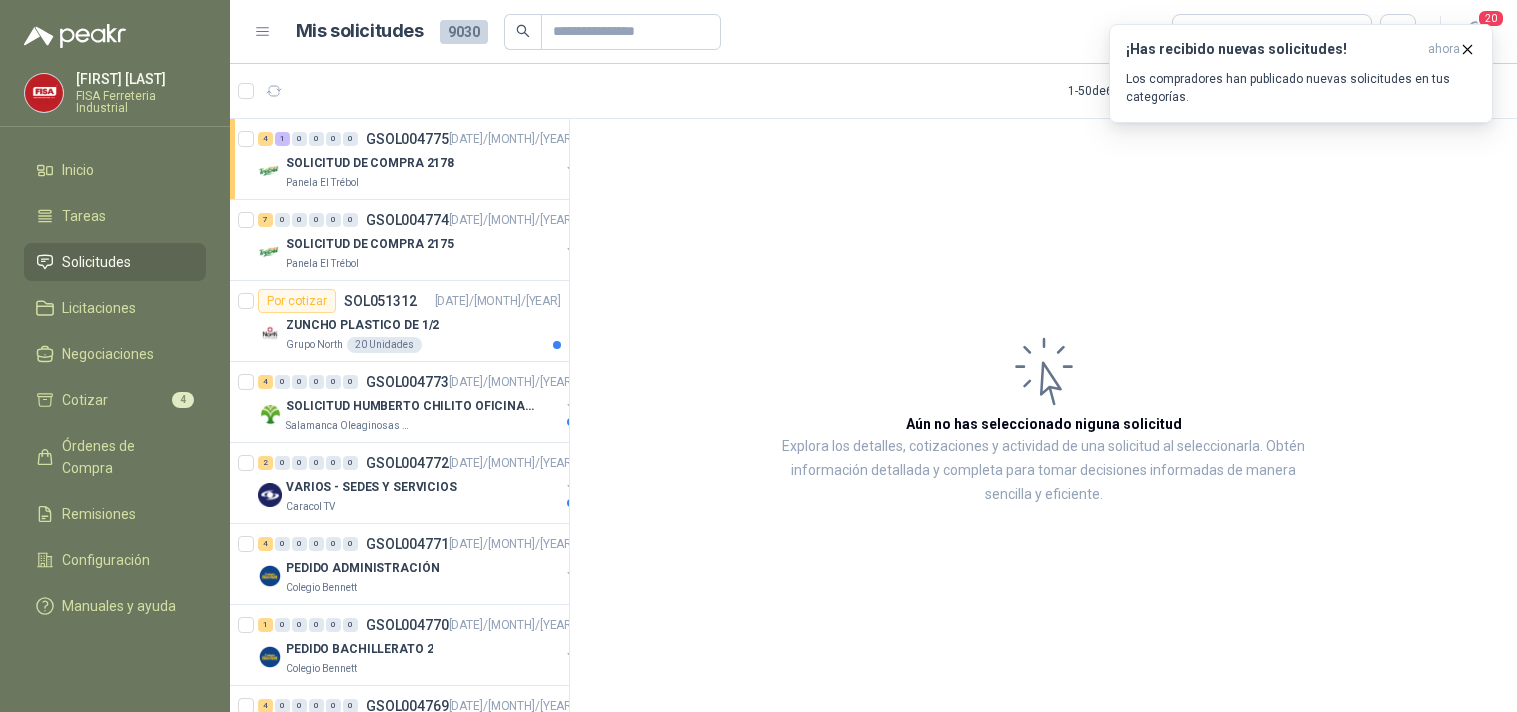 scroll, scrollTop: 0, scrollLeft: 0, axis: both 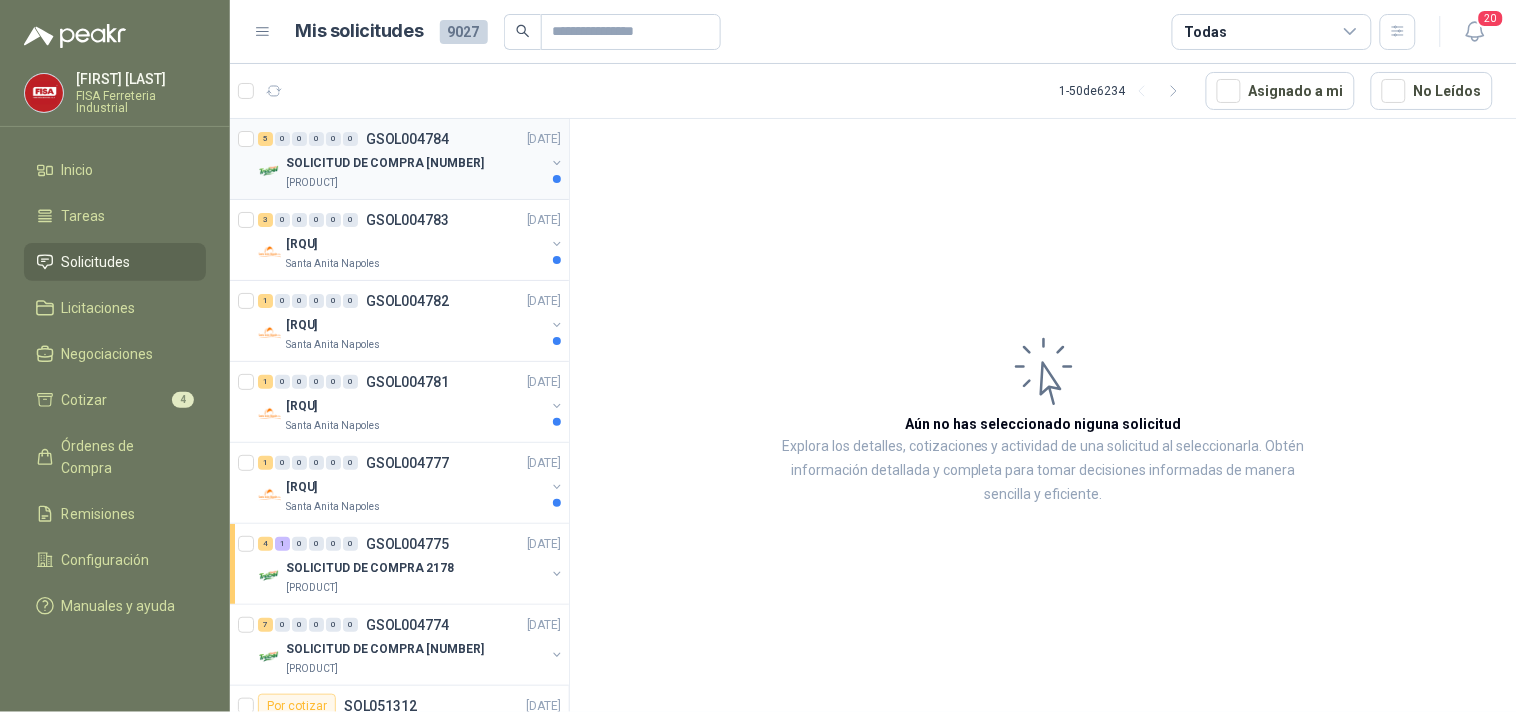 click on "SOLICITUD DE COMPRA 2180" at bounding box center [385, 163] 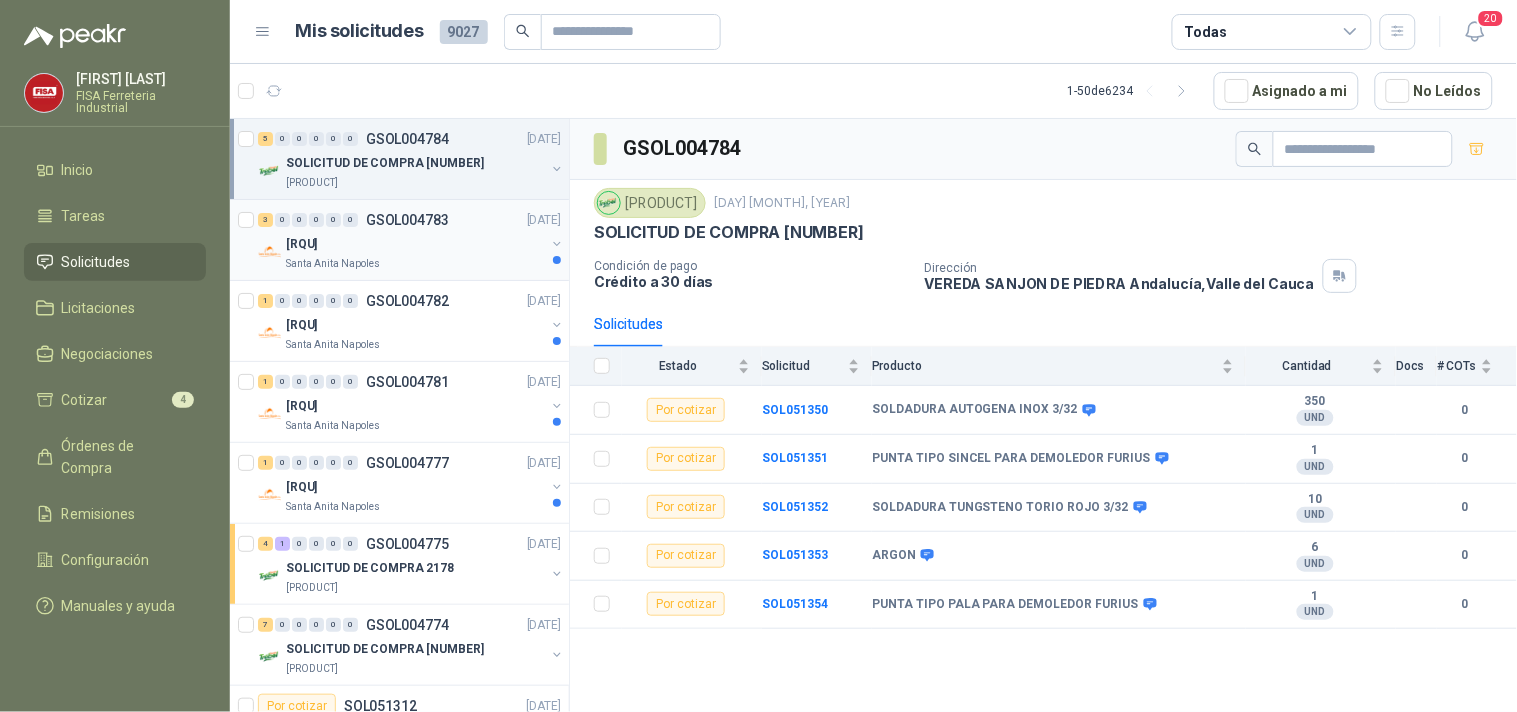 click on "3   0   0   0   0   0   GSOL004783 06/08/25" at bounding box center (411, 220) 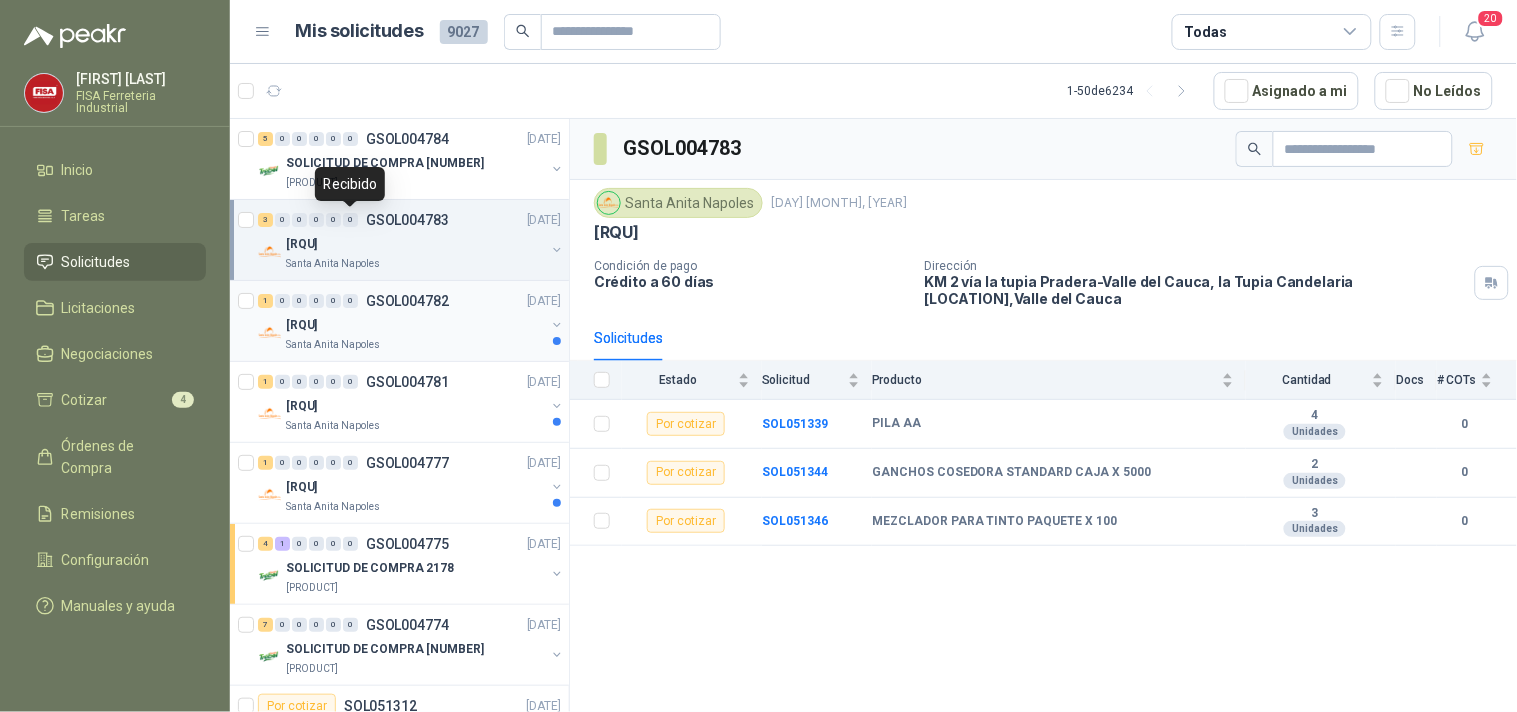 click on "01-RQU-2168" at bounding box center [415, 325] 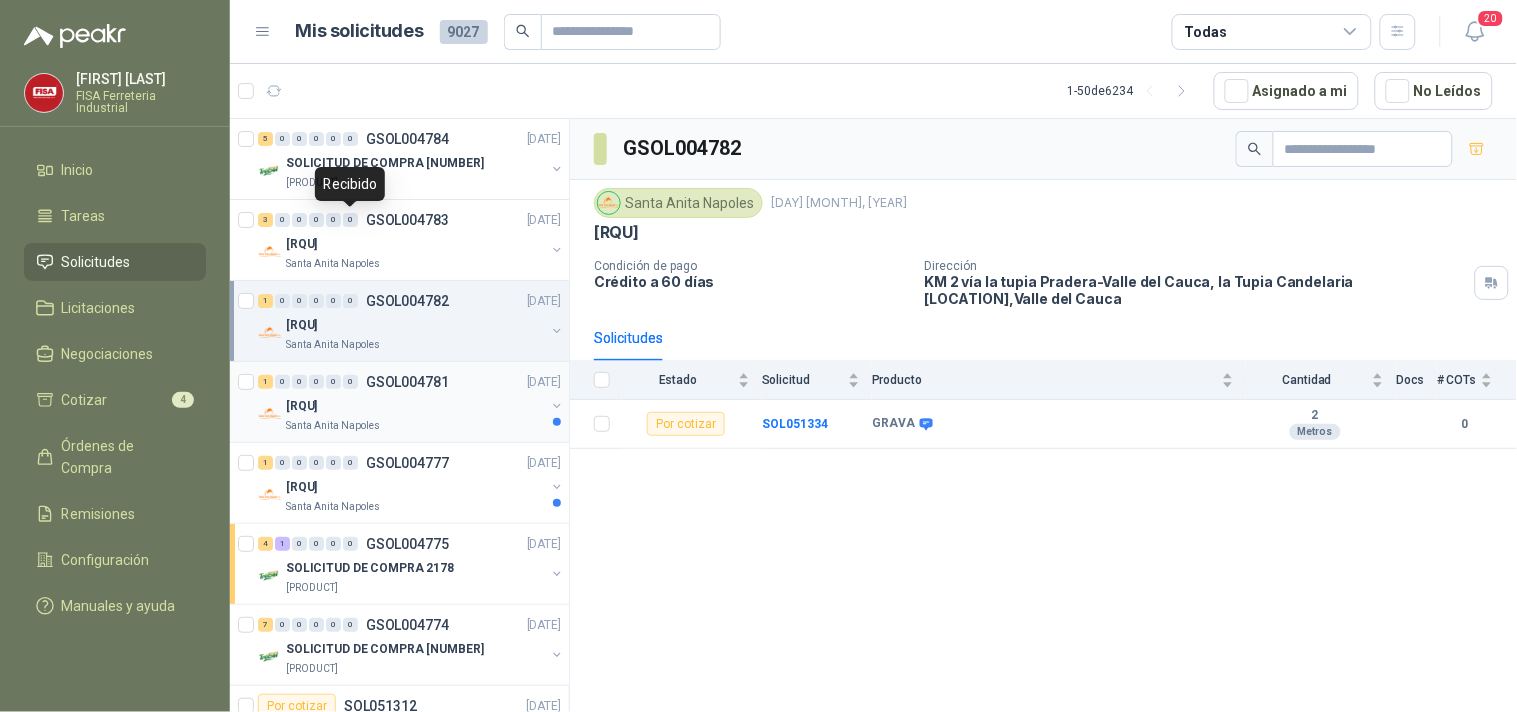 click on "01-RQU-2167" at bounding box center [415, 406] 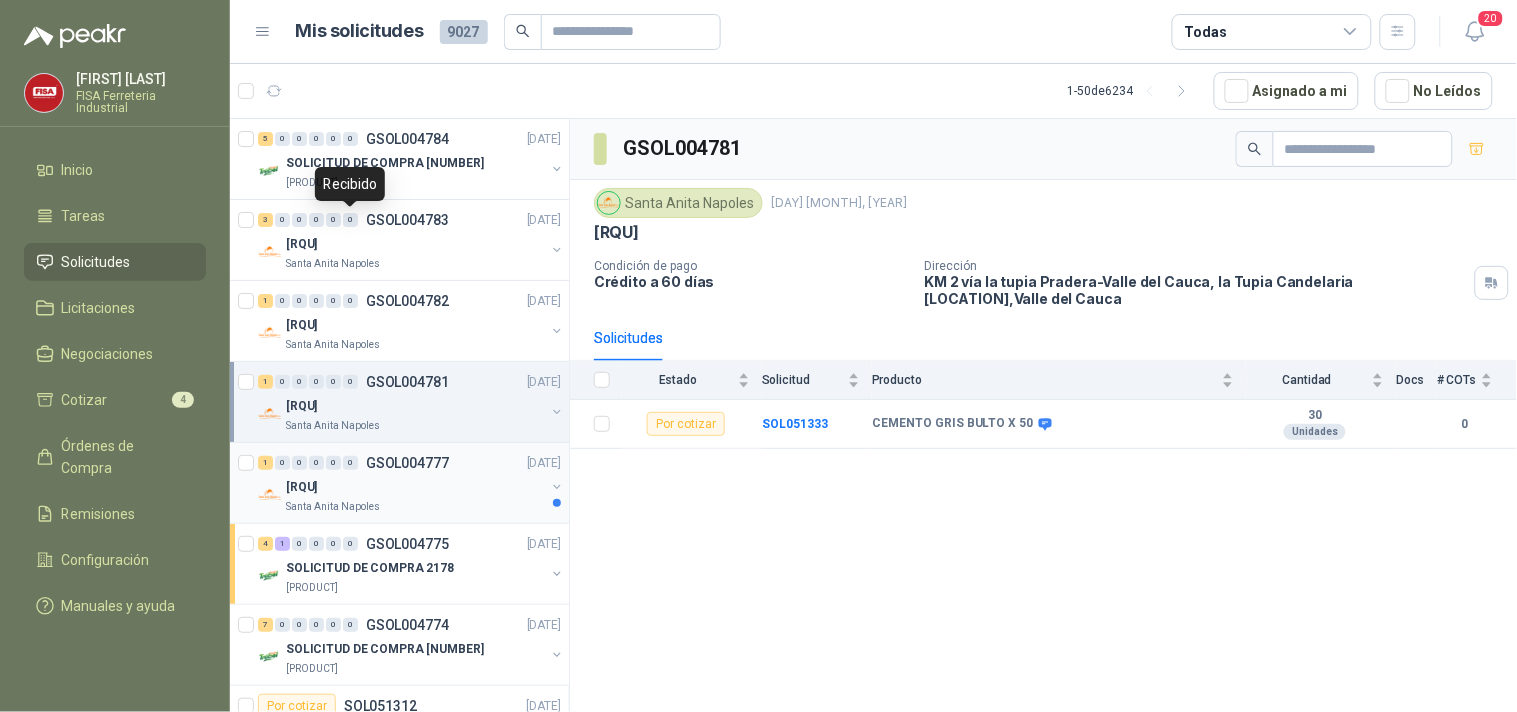 click on "Santa Anita Napoles" at bounding box center (415, 507) 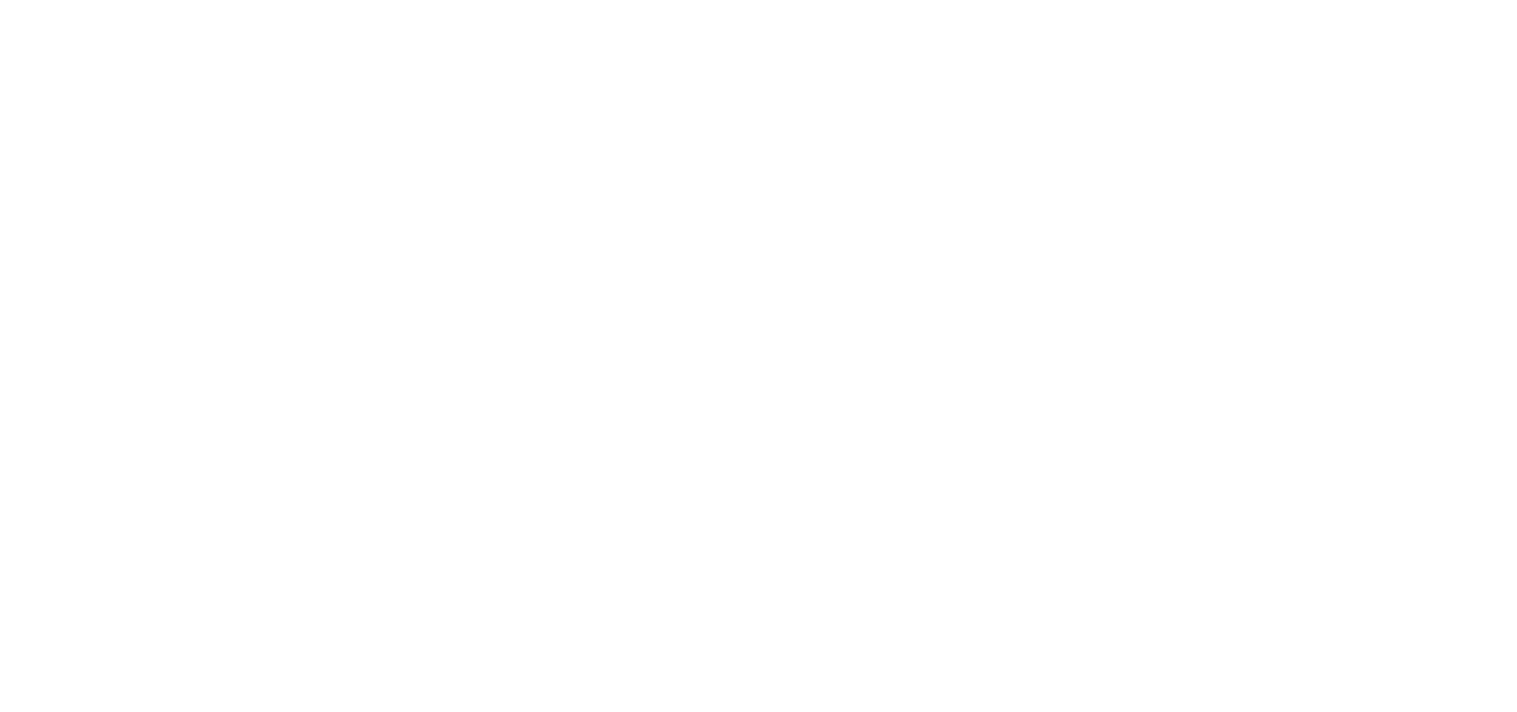 scroll, scrollTop: 0, scrollLeft: 0, axis: both 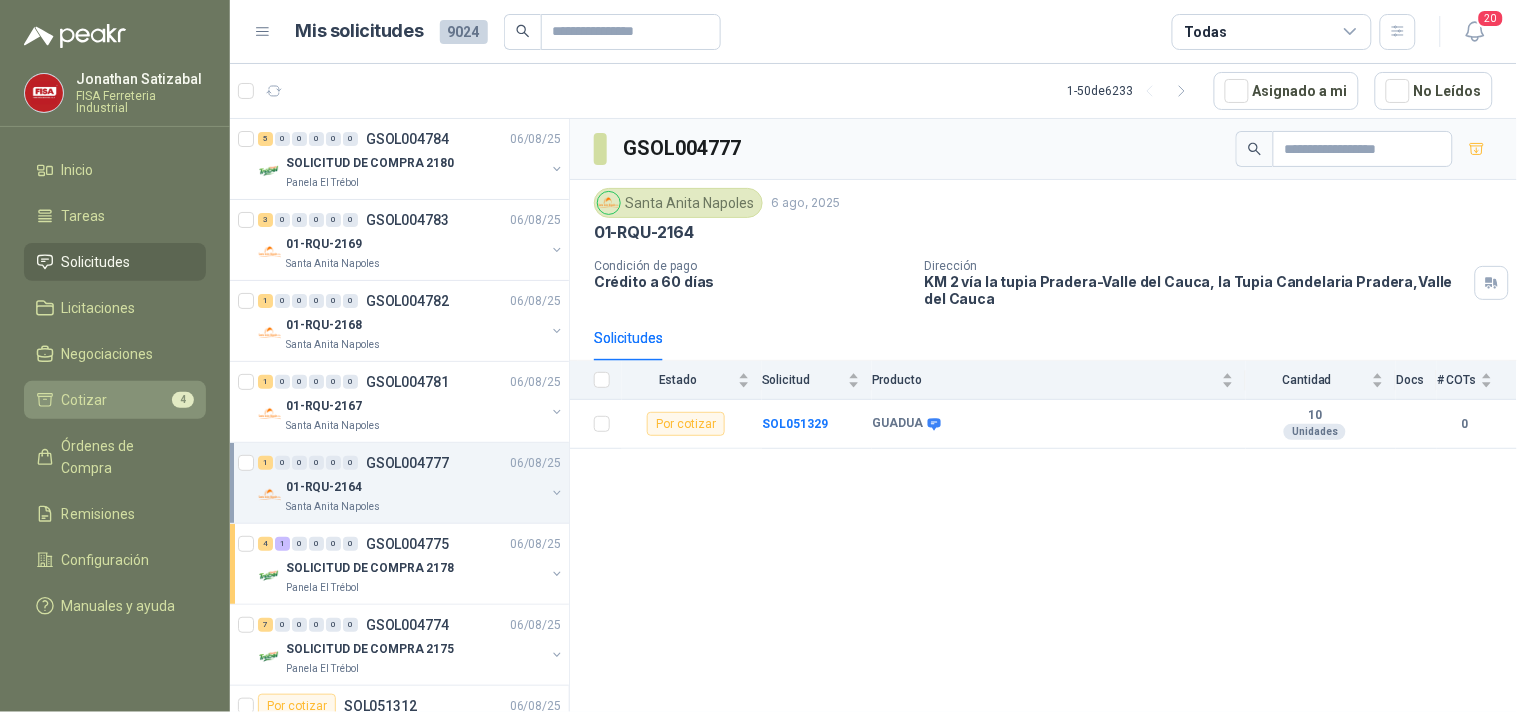 click on "Cotizar" at bounding box center [85, 400] 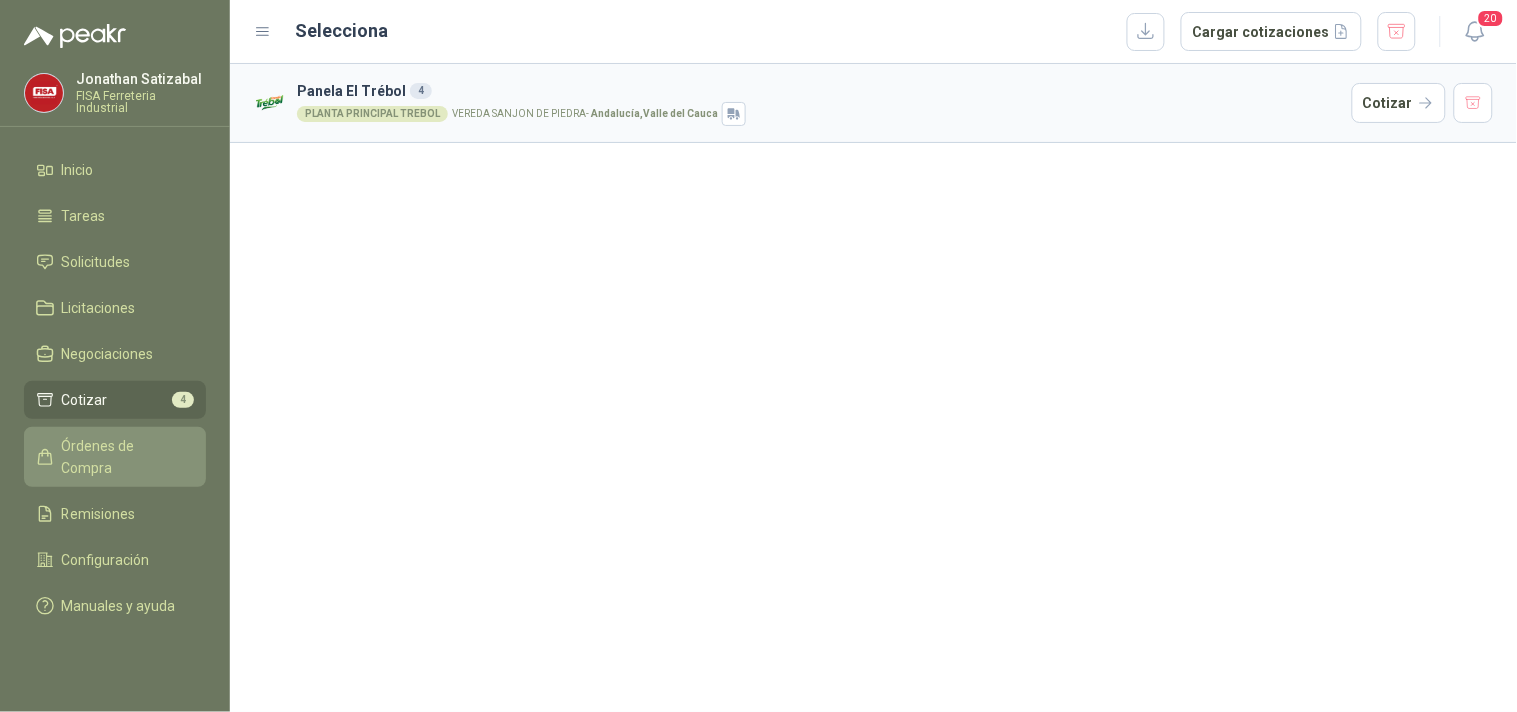 click on "Órdenes de Compra" at bounding box center (124, 457) 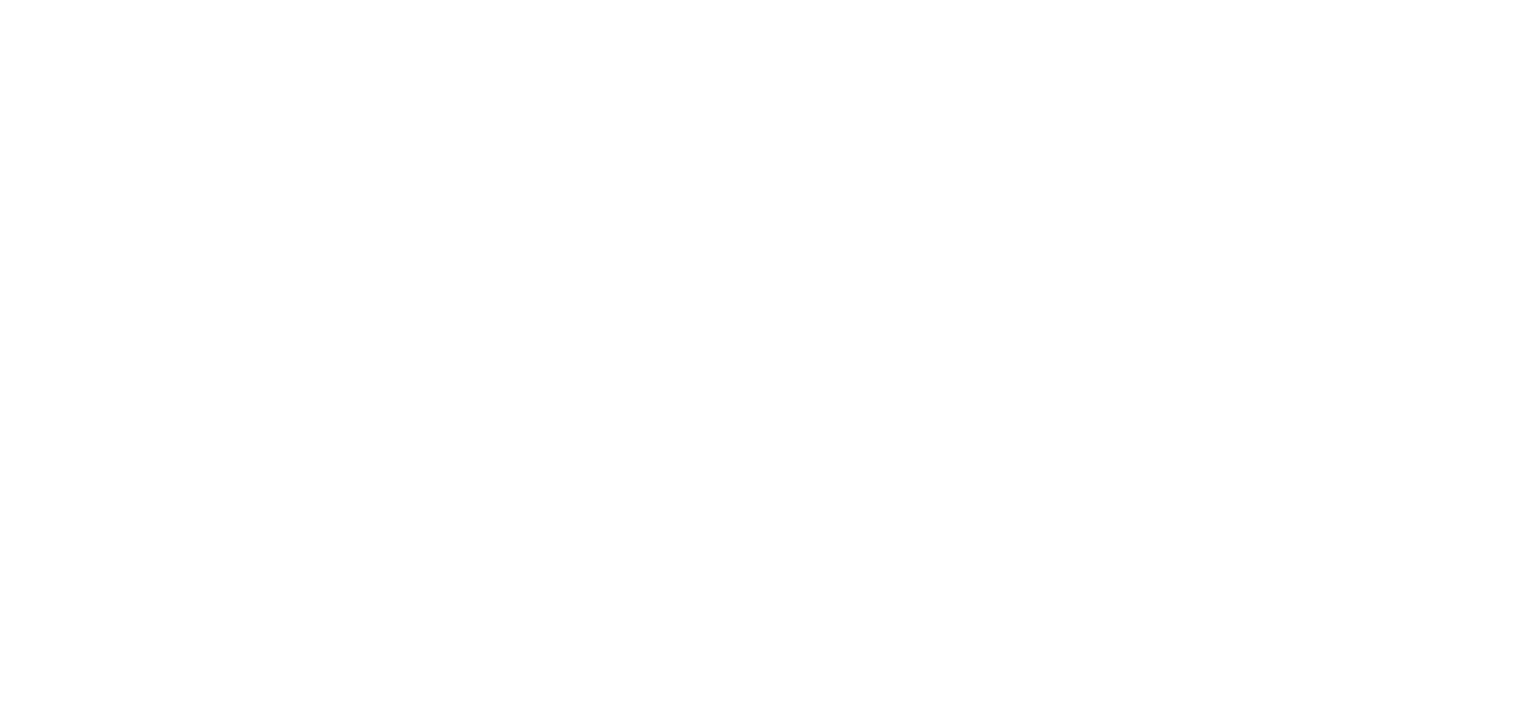 scroll, scrollTop: 0, scrollLeft: 0, axis: both 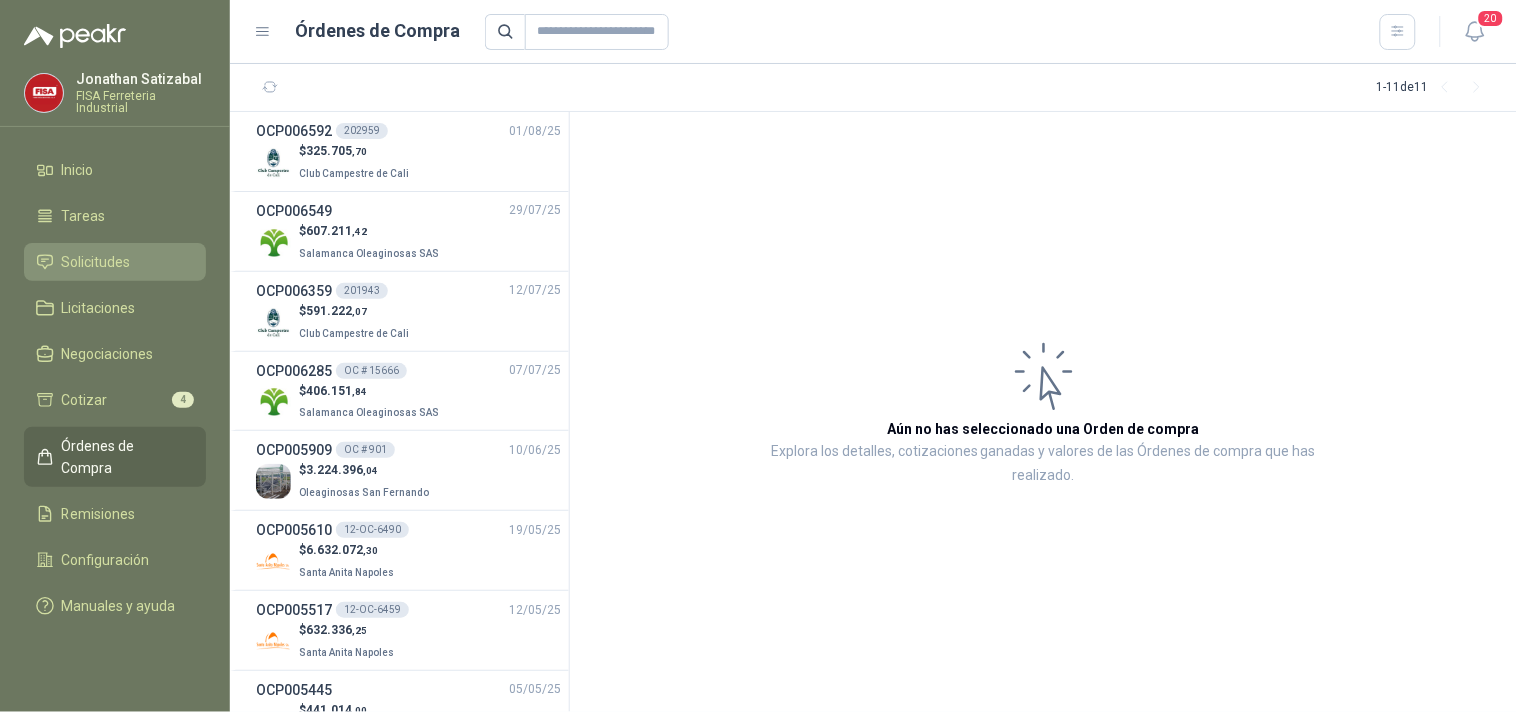 click on "Solicitudes" at bounding box center (96, 262) 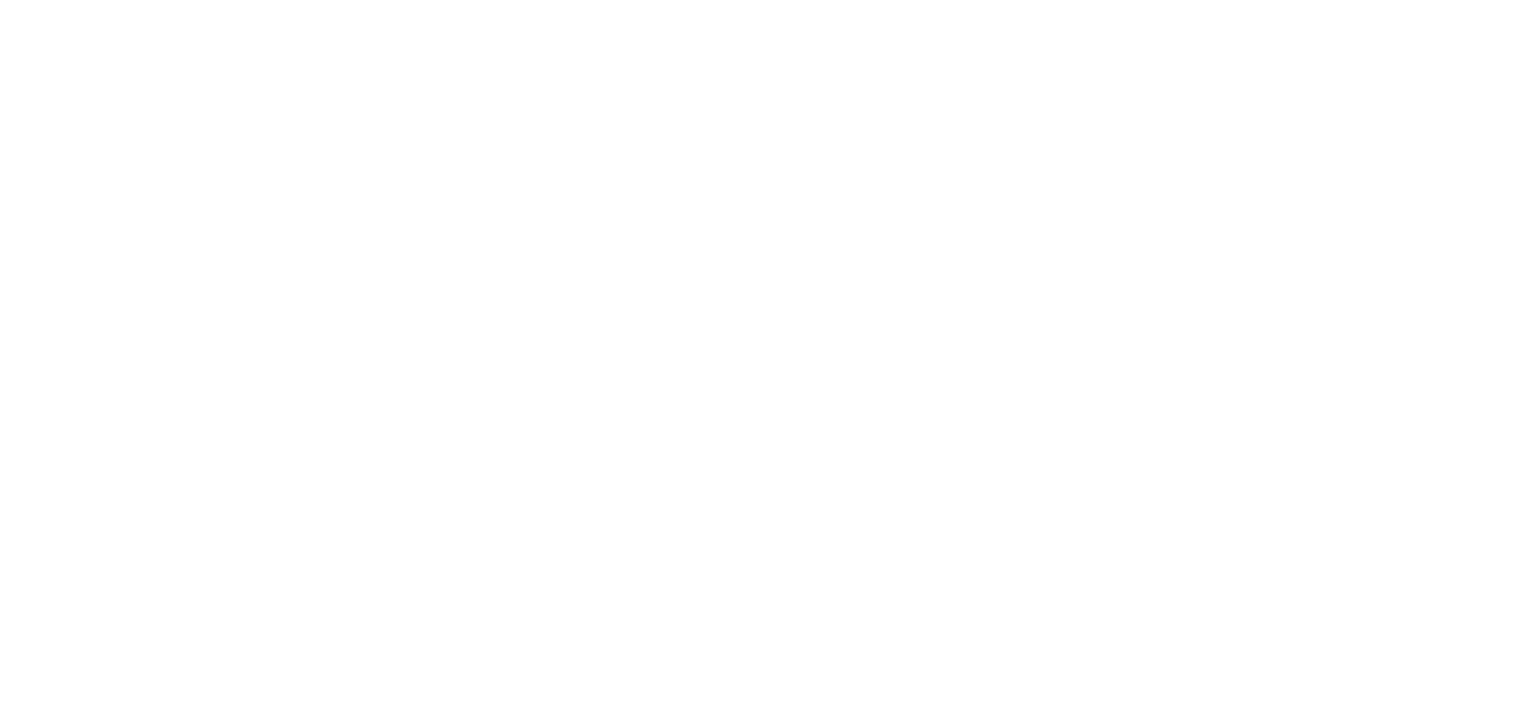 scroll, scrollTop: 0, scrollLeft: 0, axis: both 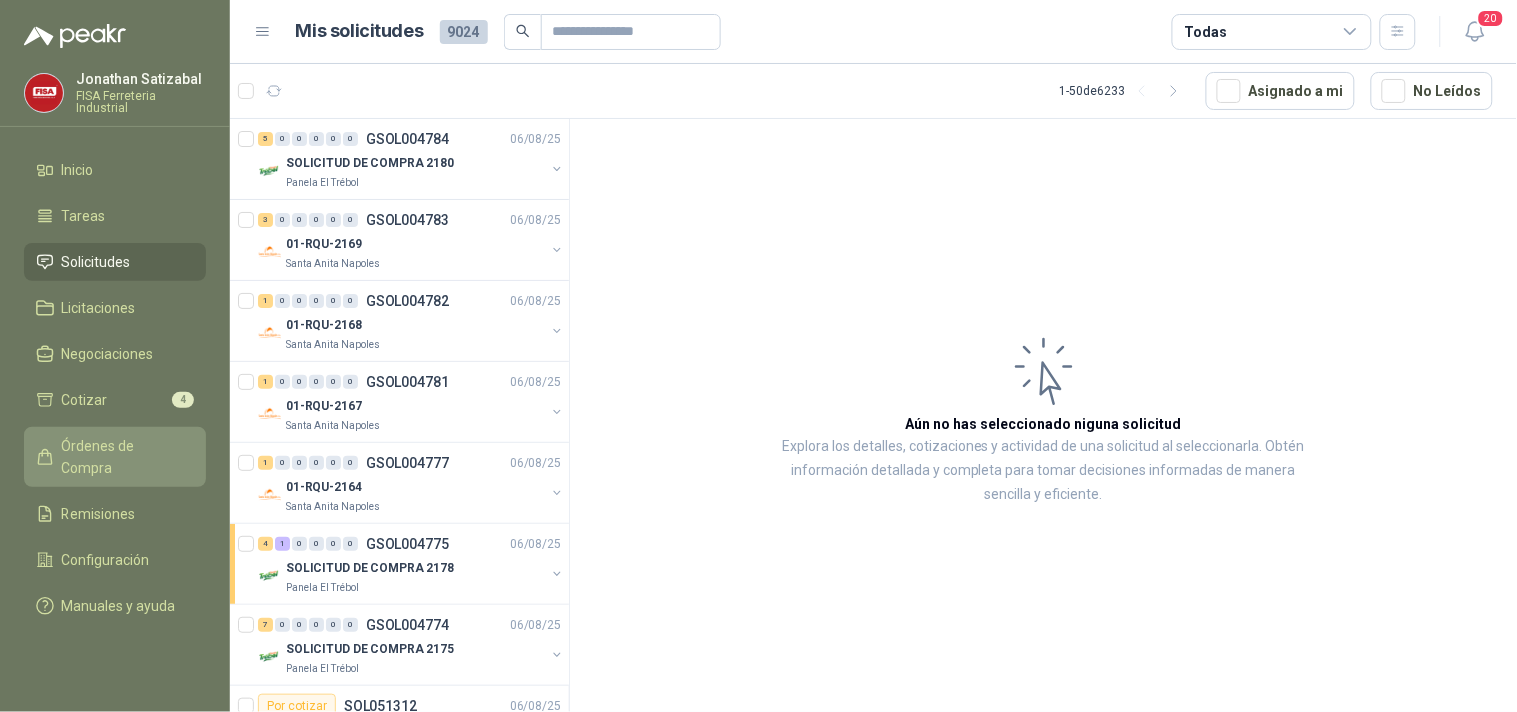 click on "Órdenes de Compra" at bounding box center [124, 457] 